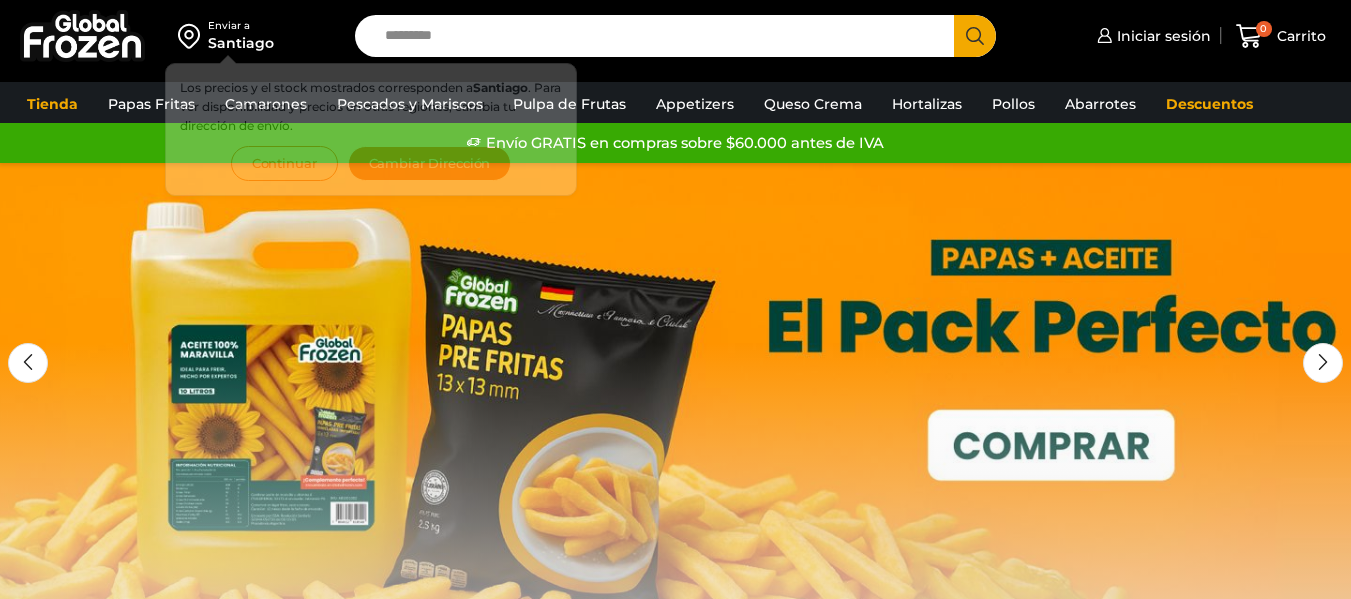 scroll, scrollTop: 0, scrollLeft: 0, axis: both 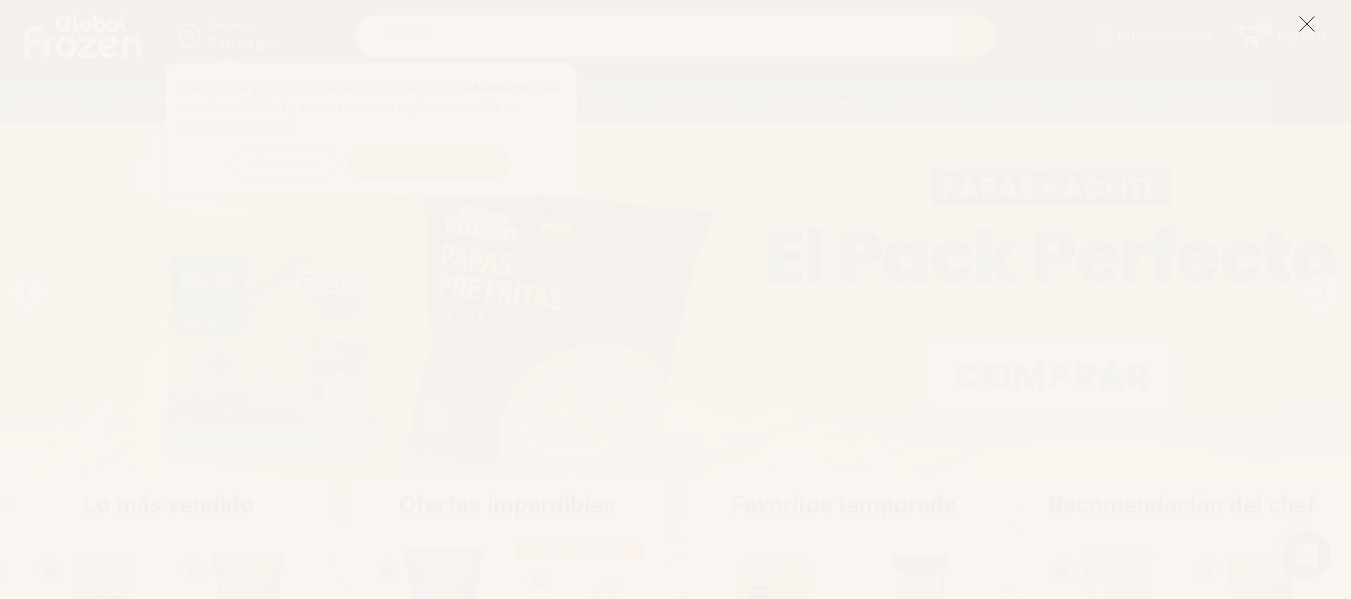 click 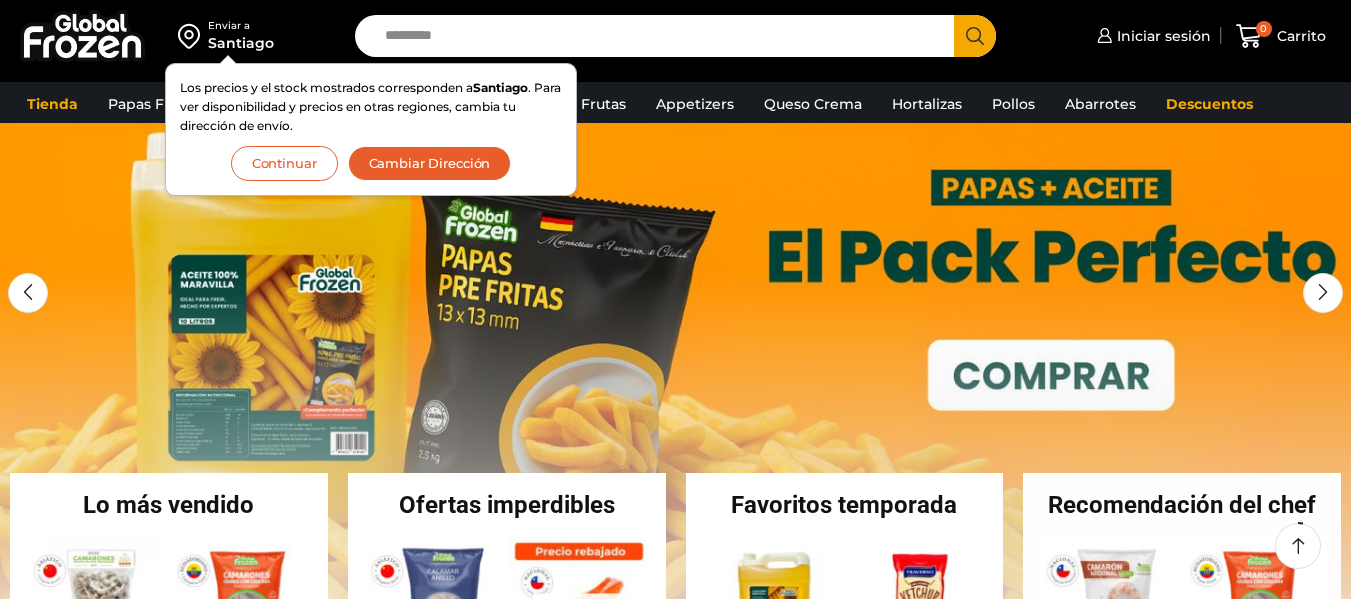 scroll, scrollTop: 117, scrollLeft: 0, axis: vertical 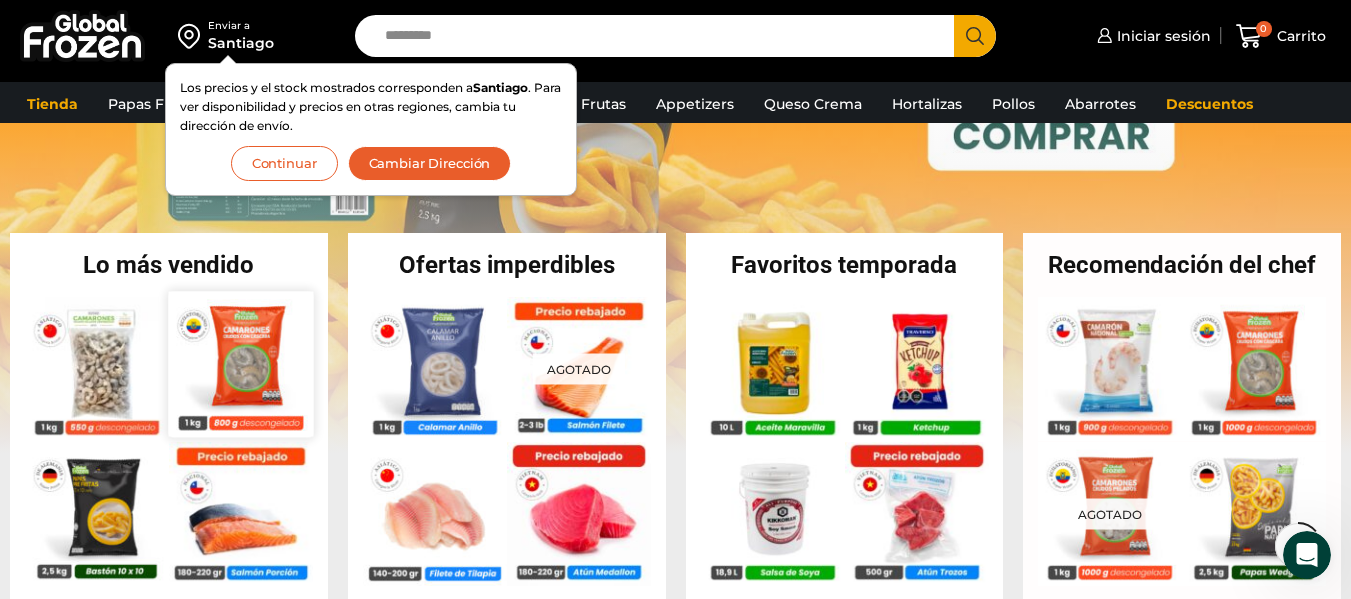 click at bounding box center (240, 363) 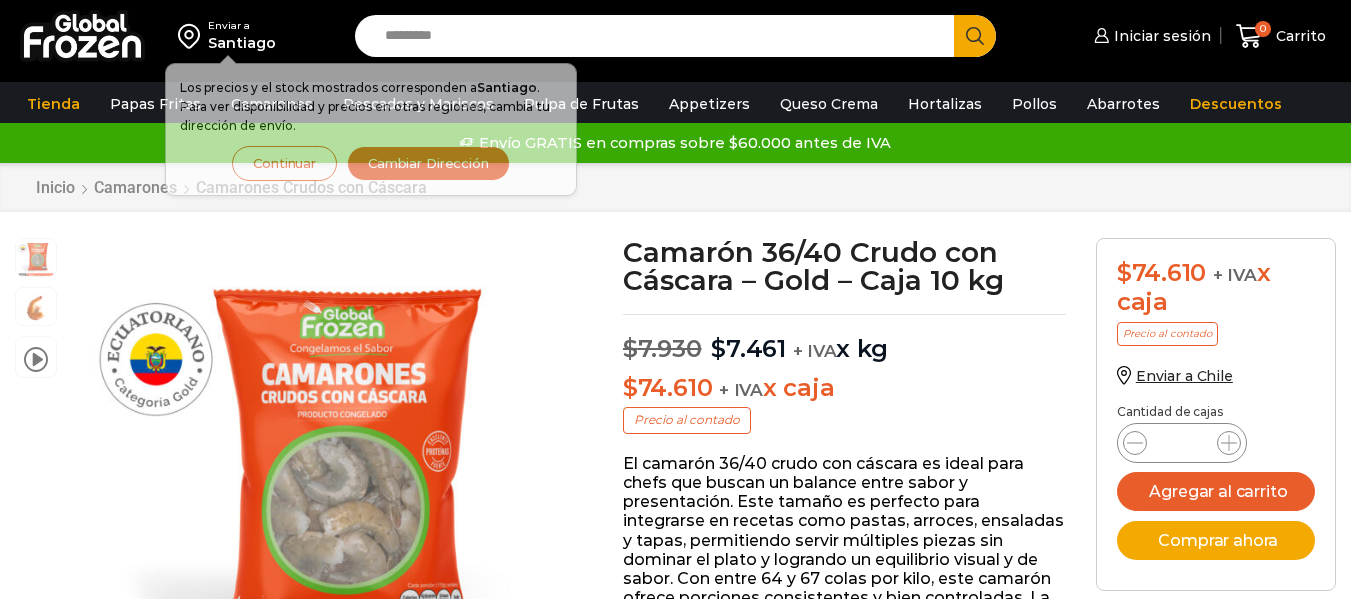 scroll, scrollTop: 1, scrollLeft: 0, axis: vertical 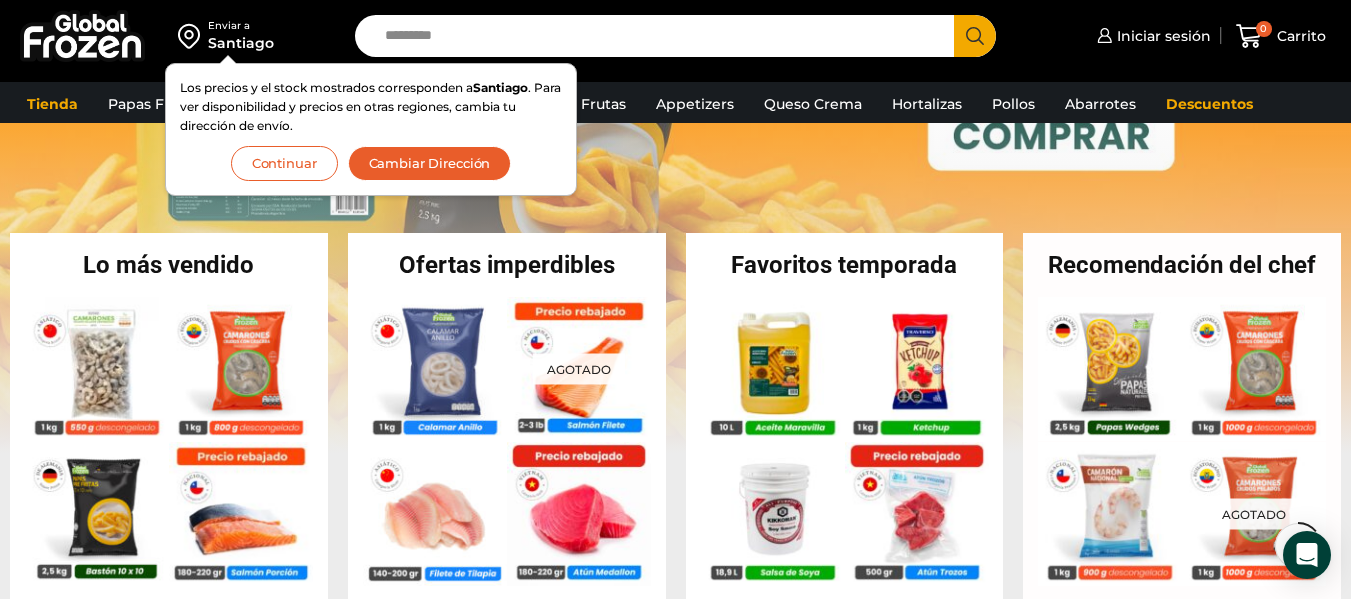 click on "Cambiar Dirección" at bounding box center (430, 163) 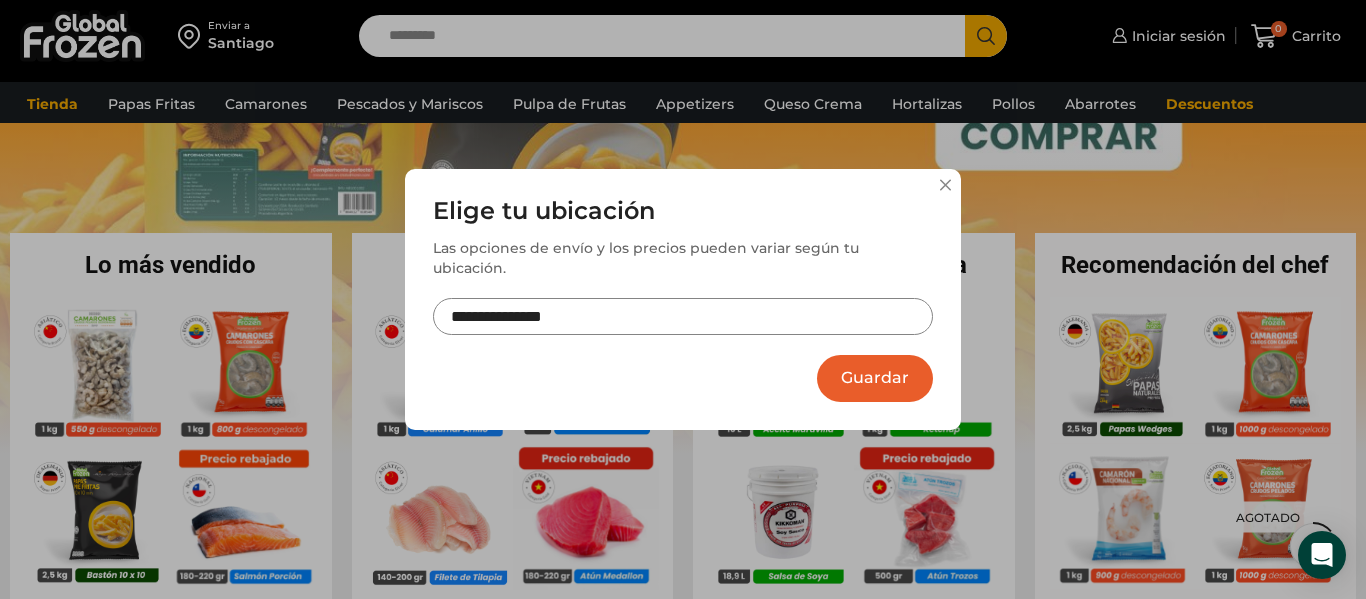 click on "**********" at bounding box center [683, 316] 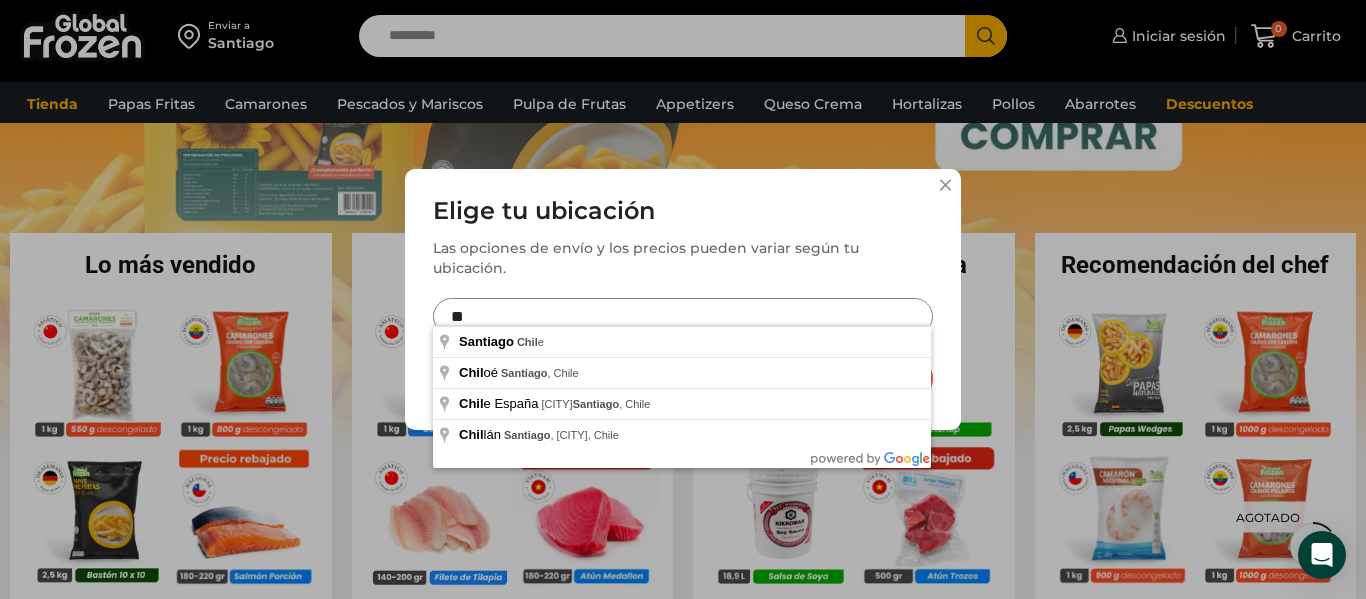 type on "*" 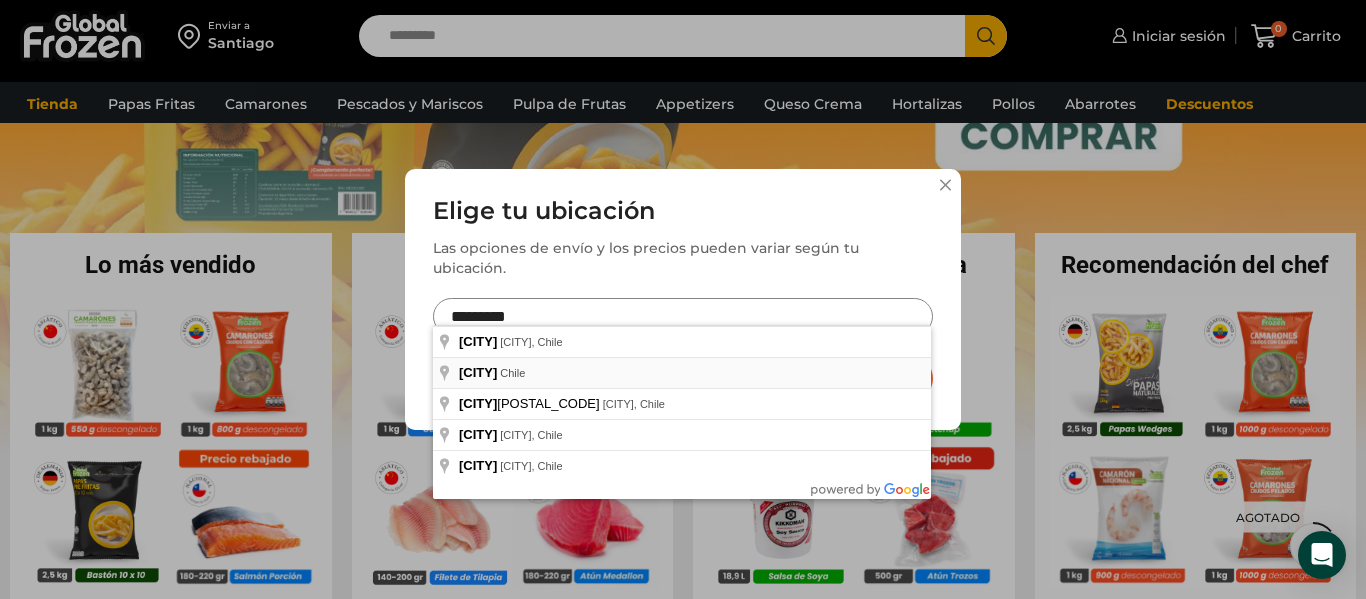 type on "**********" 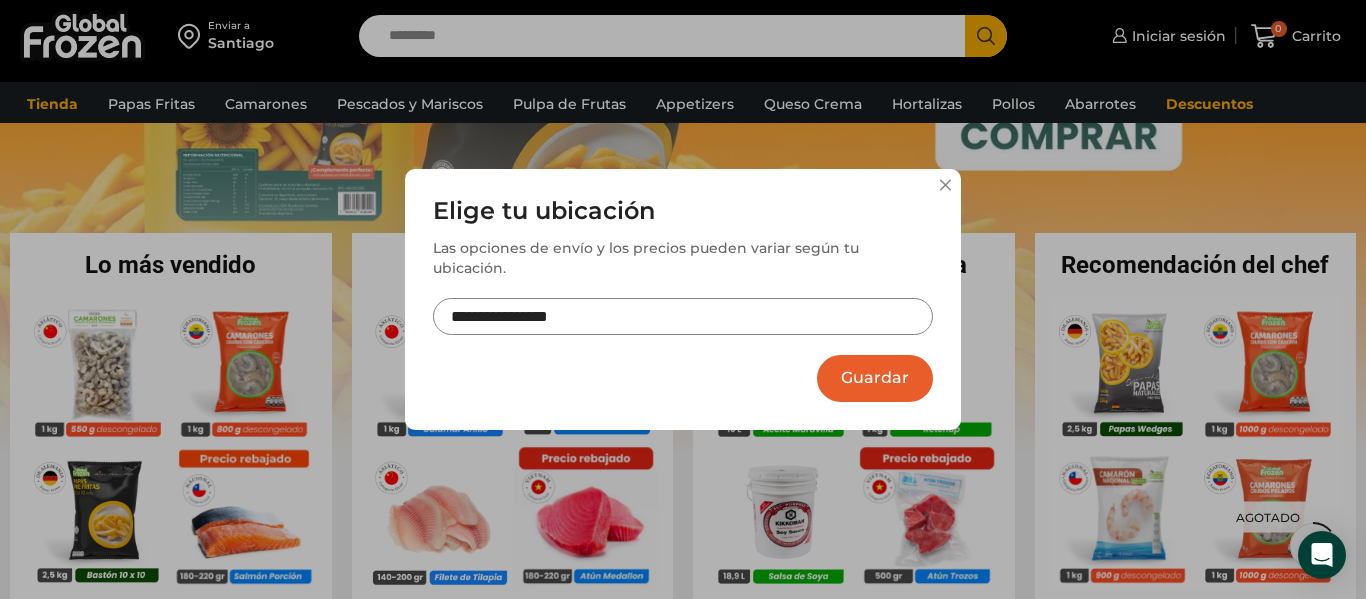 click on "Guardar" at bounding box center [875, 378] 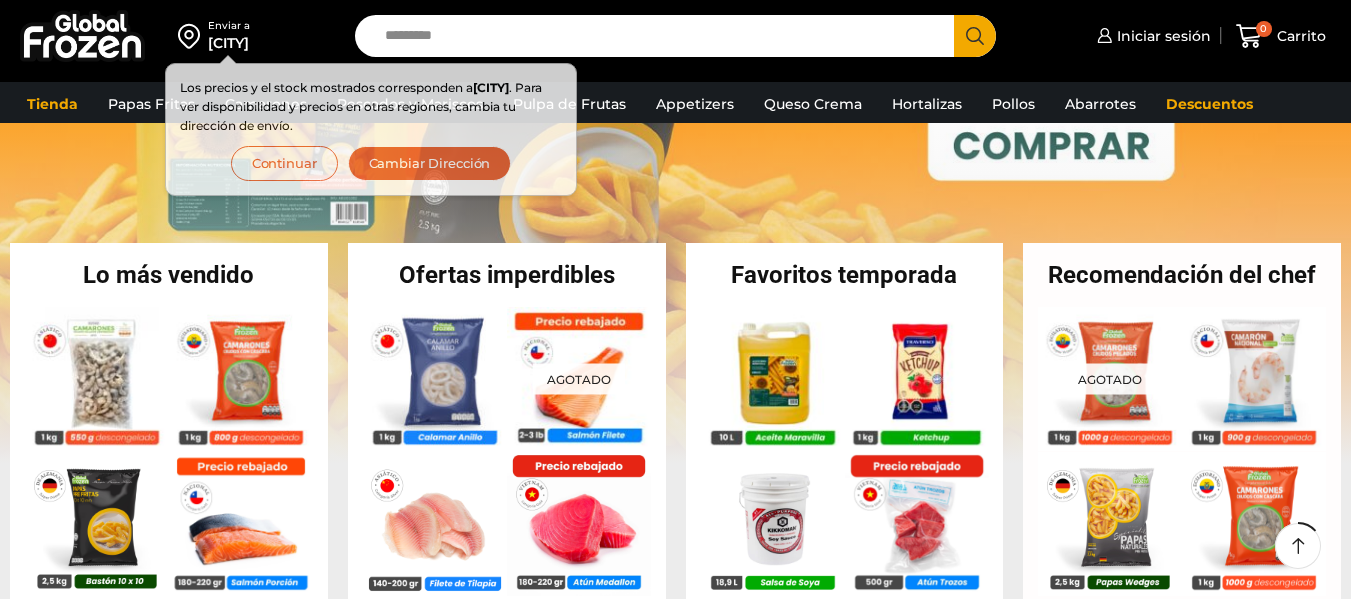 scroll, scrollTop: 320, scrollLeft: 0, axis: vertical 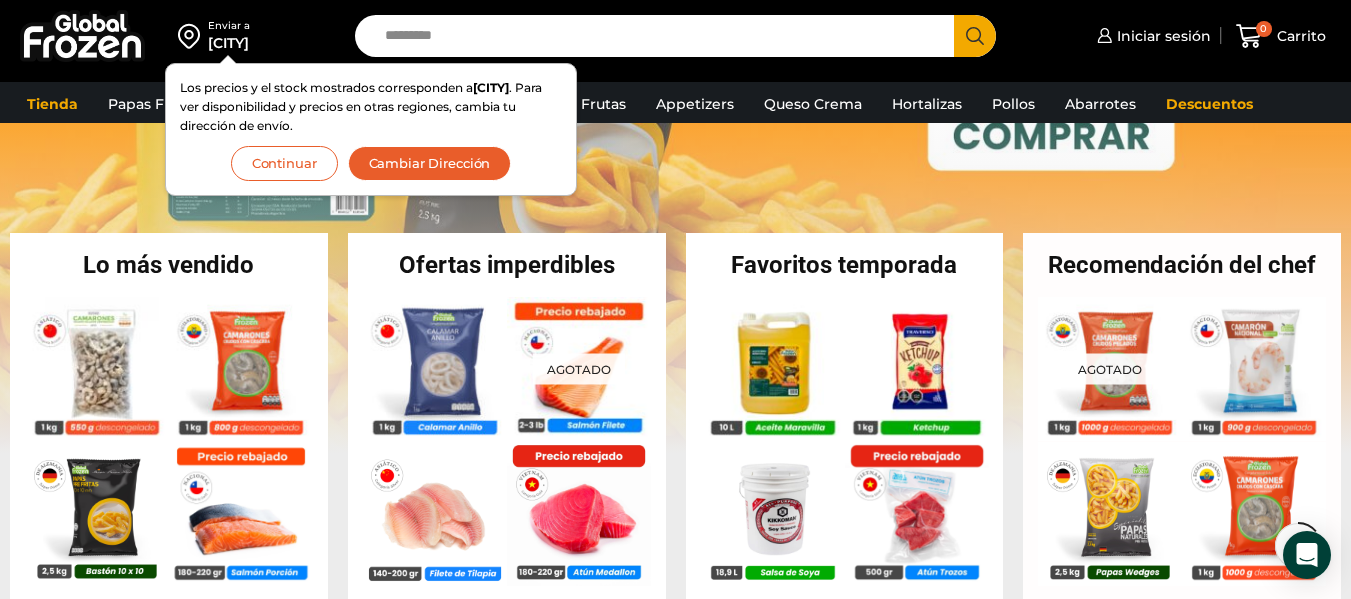 click on "Continuar" at bounding box center (284, 163) 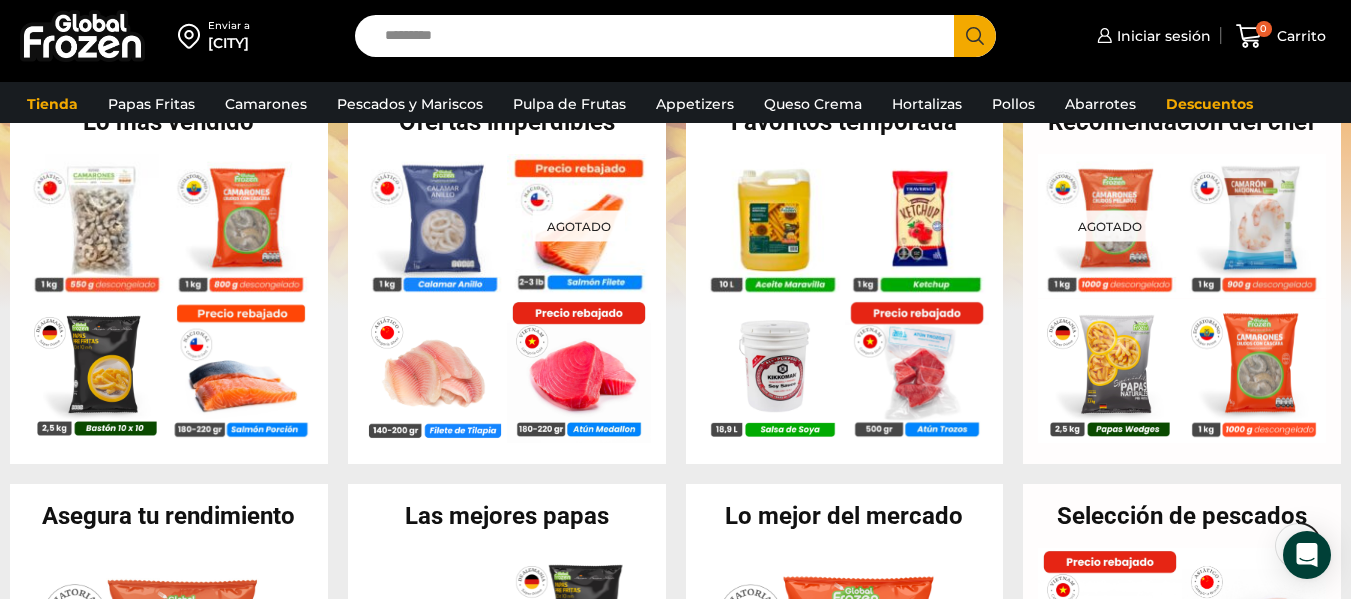 scroll, scrollTop: 448, scrollLeft: 0, axis: vertical 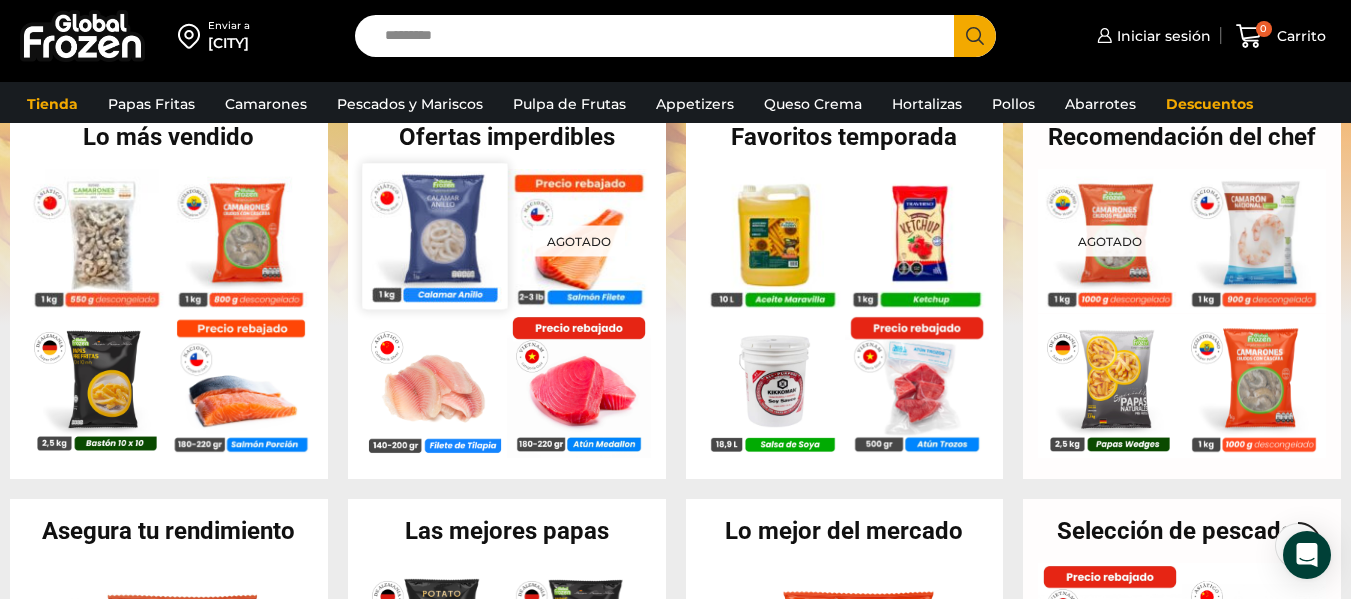 click at bounding box center [434, 235] 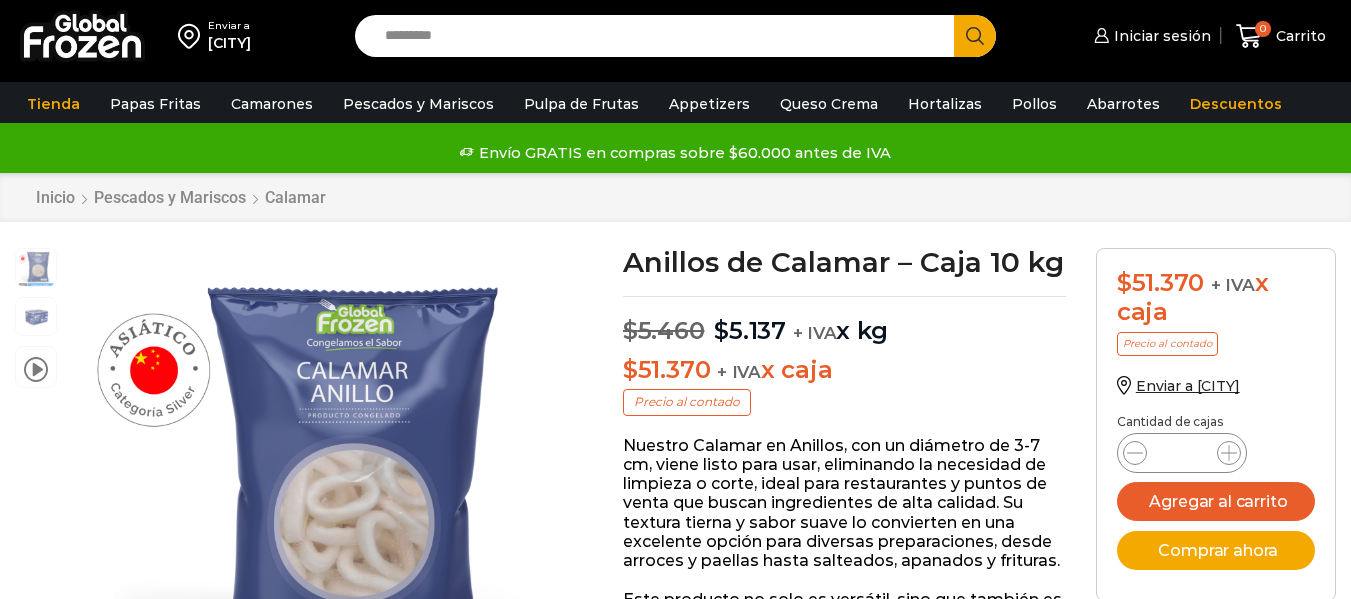 scroll, scrollTop: 1, scrollLeft: 0, axis: vertical 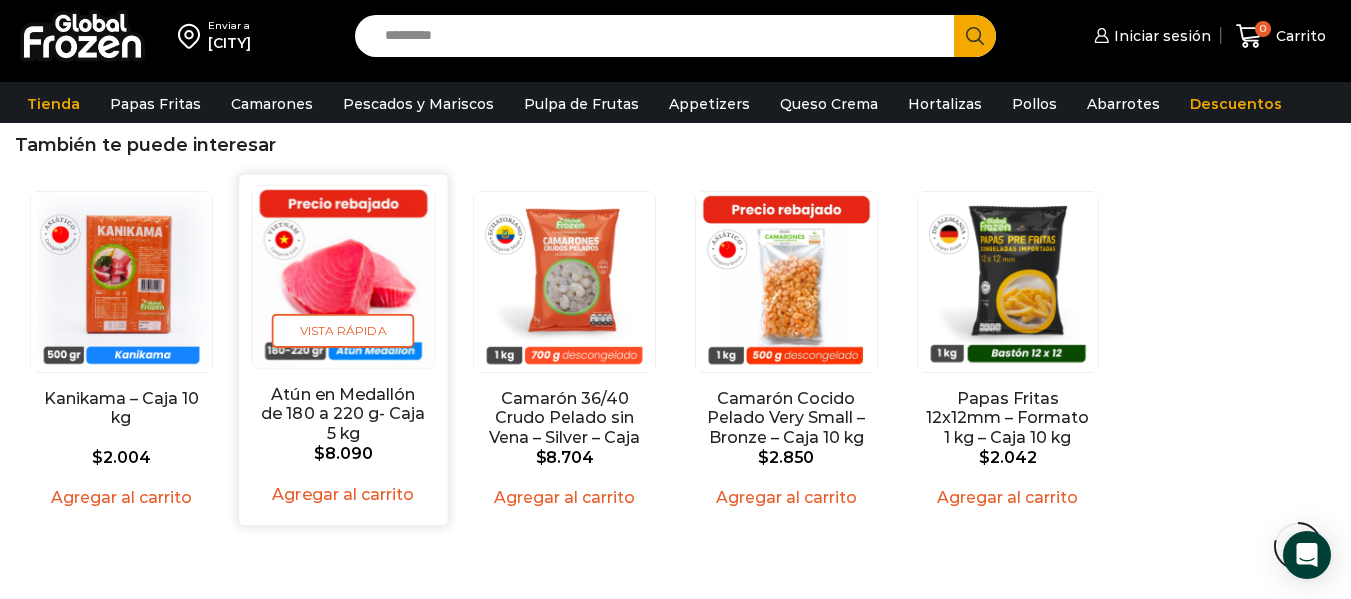 click at bounding box center [343, 276] 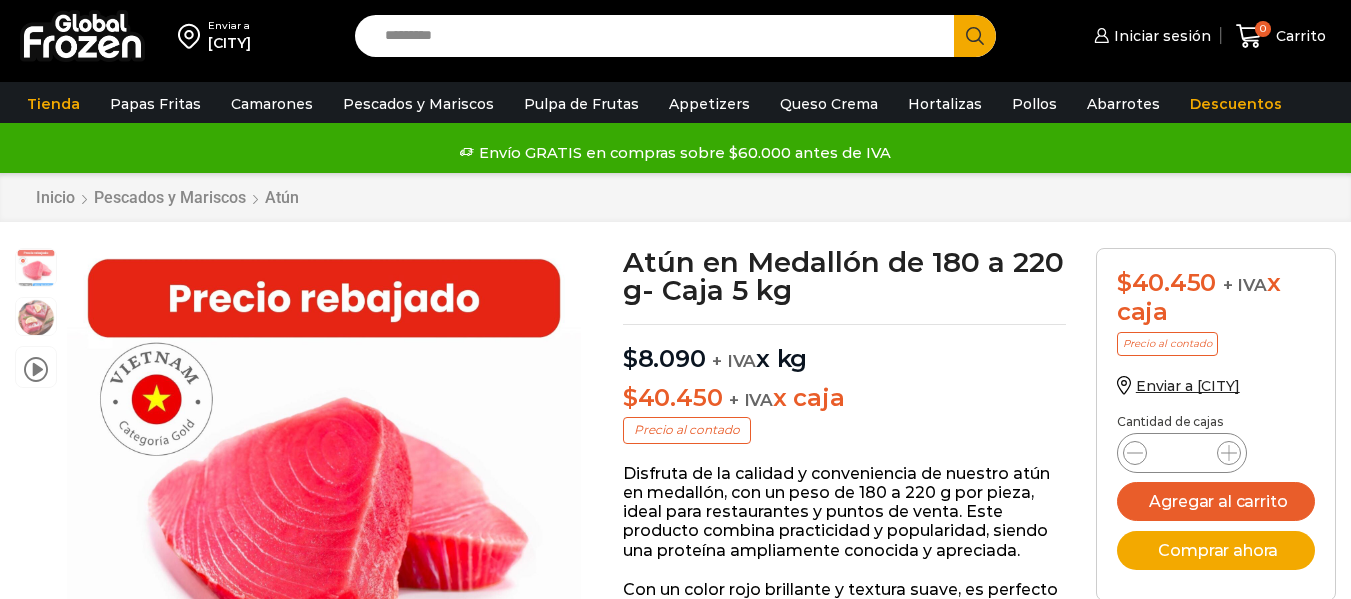 scroll, scrollTop: 1, scrollLeft: 0, axis: vertical 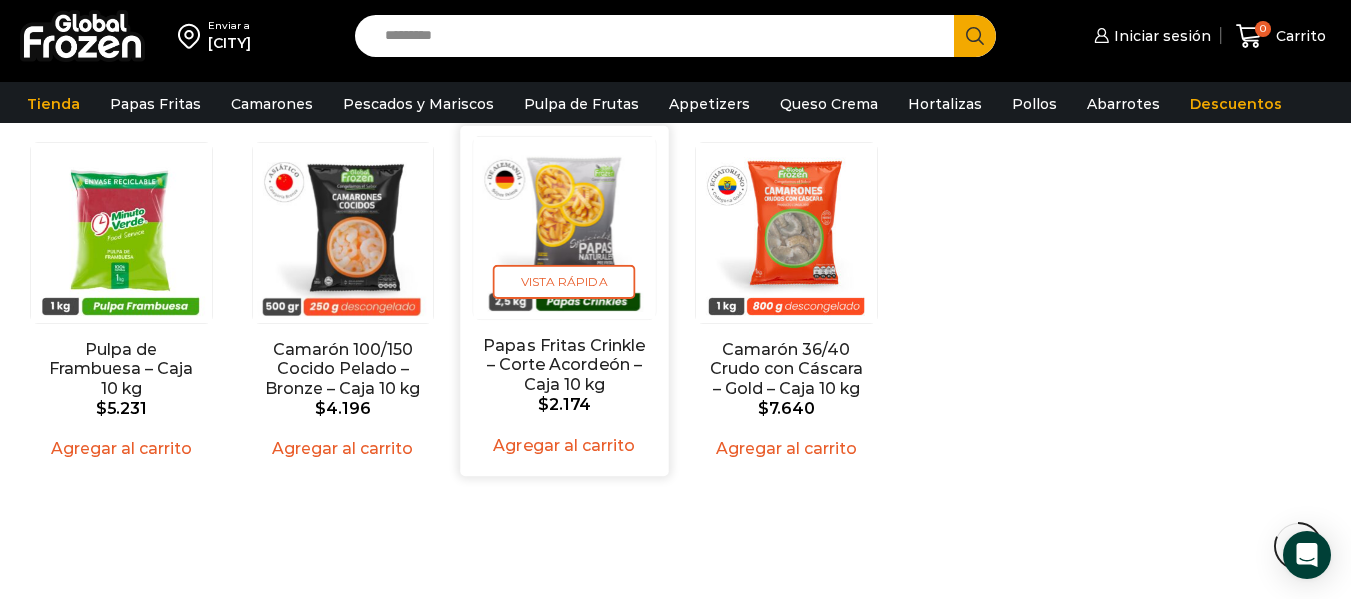 click at bounding box center (565, 227) 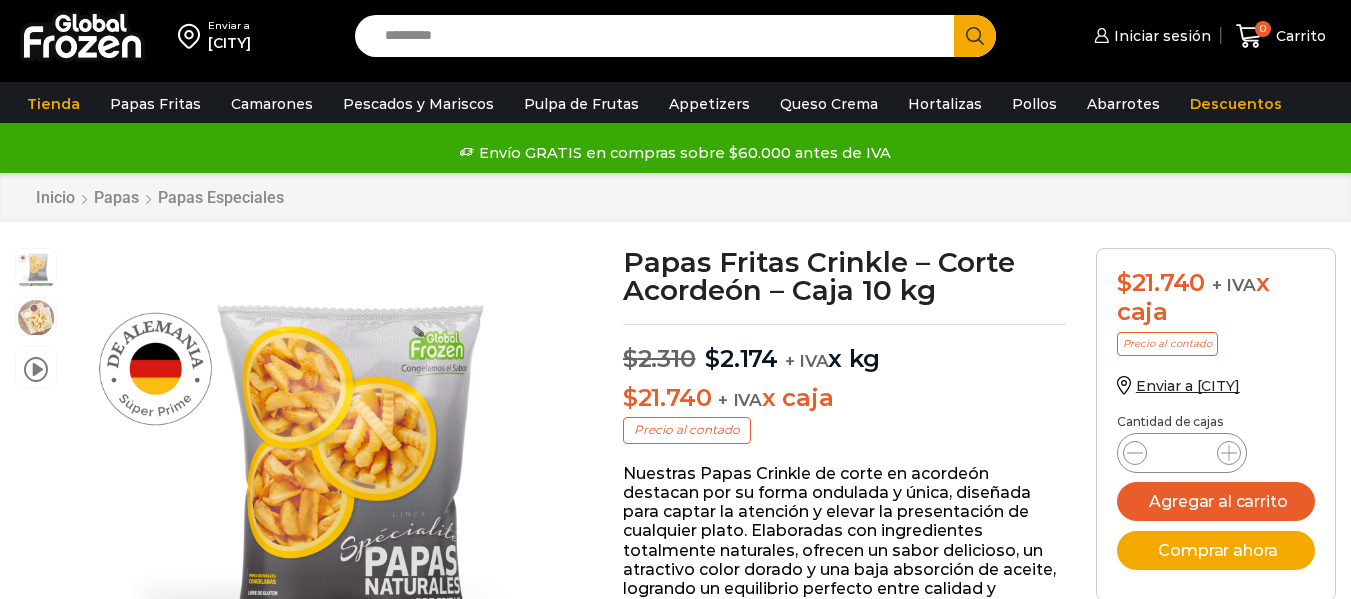 scroll, scrollTop: 1, scrollLeft: 0, axis: vertical 